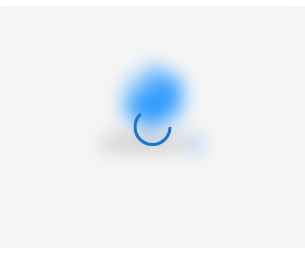 scroll, scrollTop: 0, scrollLeft: 0, axis: both 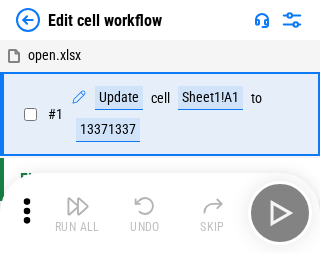 click at bounding box center [78, 206] 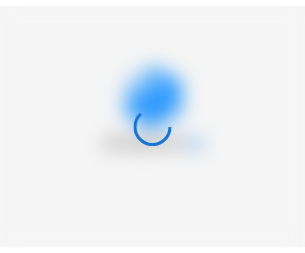 scroll, scrollTop: 0, scrollLeft: 0, axis: both 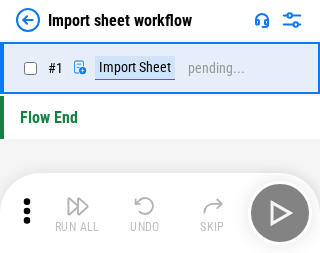click at bounding box center [78, 206] 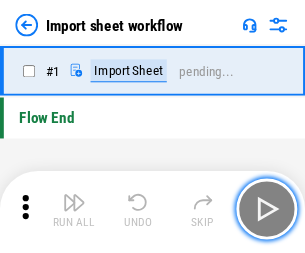 scroll, scrollTop: 7, scrollLeft: 0, axis: vertical 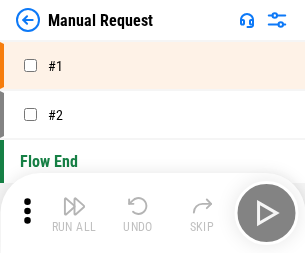 click at bounding box center (74, 206) 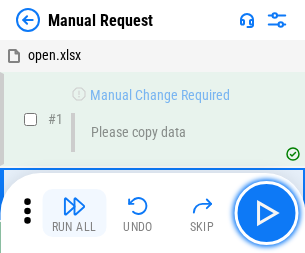 scroll, scrollTop: 68, scrollLeft: 0, axis: vertical 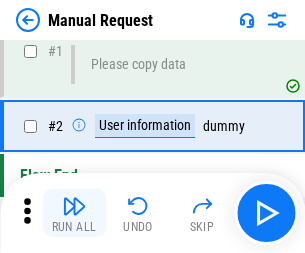 click at bounding box center [74, 206] 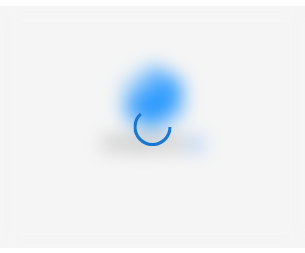 scroll, scrollTop: 0, scrollLeft: 0, axis: both 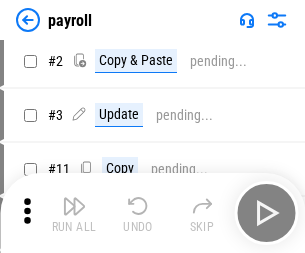 click at bounding box center [74, 206] 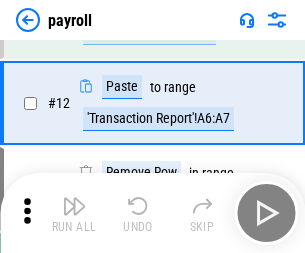 scroll, scrollTop: 145, scrollLeft: 0, axis: vertical 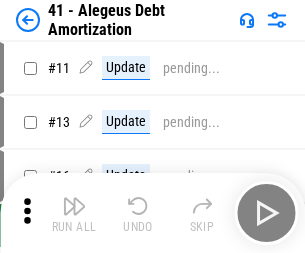 click at bounding box center [74, 206] 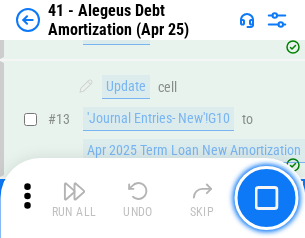 scroll, scrollTop: 247, scrollLeft: 0, axis: vertical 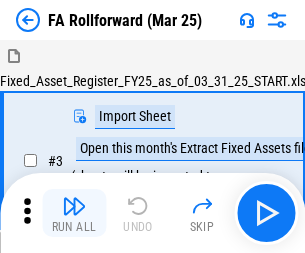 click at bounding box center [74, 206] 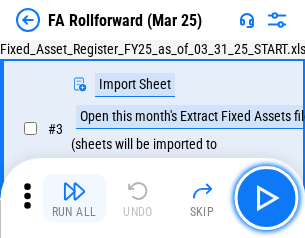 scroll, scrollTop: 184, scrollLeft: 0, axis: vertical 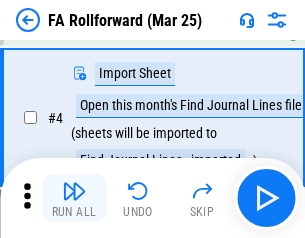 click at bounding box center (74, 191) 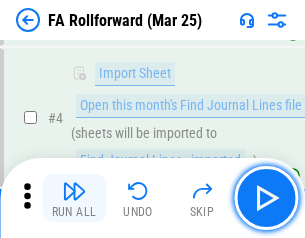 scroll, scrollTop: 313, scrollLeft: 0, axis: vertical 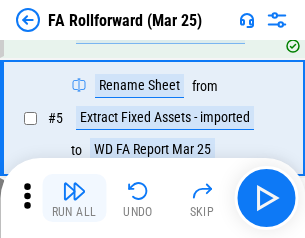 click at bounding box center [74, 191] 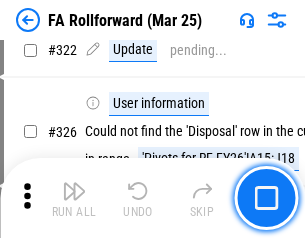 scroll, scrollTop: 9517, scrollLeft: 0, axis: vertical 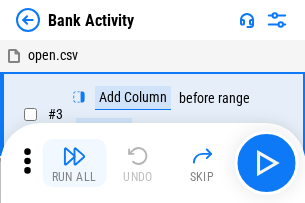 click at bounding box center (74, 156) 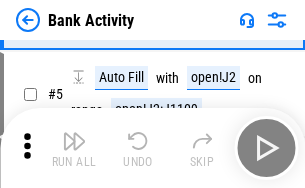 scroll, scrollTop: 106, scrollLeft: 0, axis: vertical 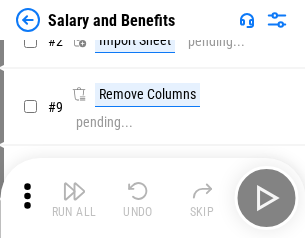 click at bounding box center (74, 191) 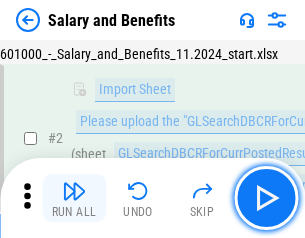 scroll, scrollTop: 145, scrollLeft: 0, axis: vertical 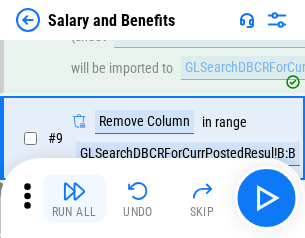 click at bounding box center (74, 191) 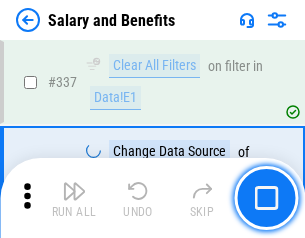 scroll, scrollTop: 9364, scrollLeft: 0, axis: vertical 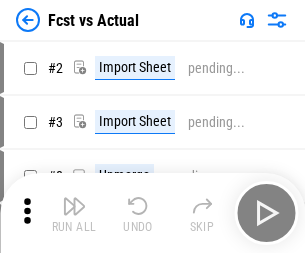 click at bounding box center [74, 206] 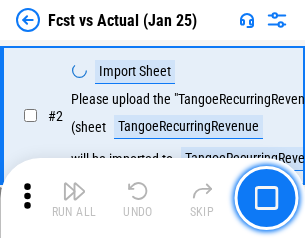 scroll, scrollTop: 187, scrollLeft: 0, axis: vertical 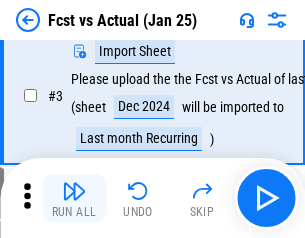 click at bounding box center [74, 191] 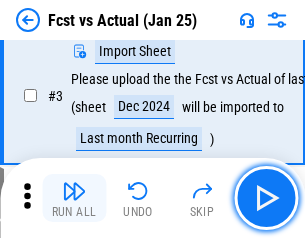 scroll, scrollTop: 300, scrollLeft: 0, axis: vertical 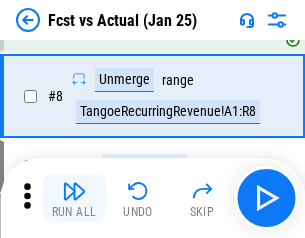 click at bounding box center (74, 191) 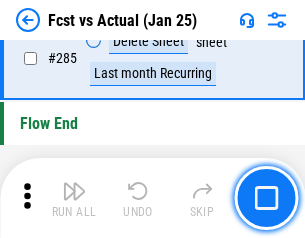 scroll, scrollTop: 9465, scrollLeft: 0, axis: vertical 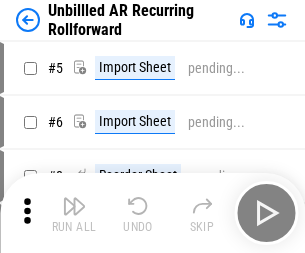 click at bounding box center (74, 206) 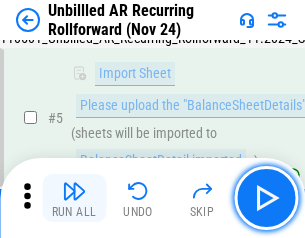 scroll, scrollTop: 188, scrollLeft: 0, axis: vertical 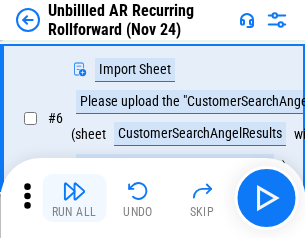 click at bounding box center (74, 191) 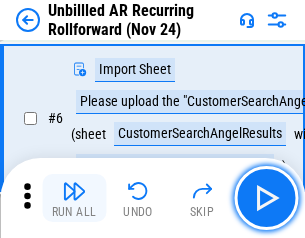 scroll, scrollTop: 322, scrollLeft: 0, axis: vertical 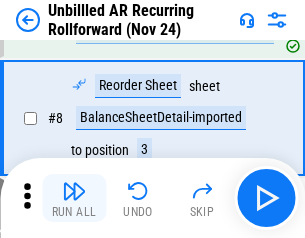 click at bounding box center [74, 191] 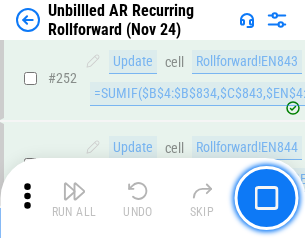 scroll, scrollTop: 6793, scrollLeft: 0, axis: vertical 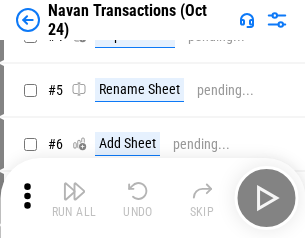 click at bounding box center [74, 191] 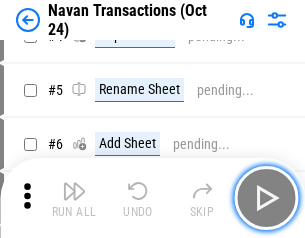 scroll, scrollTop: 172, scrollLeft: 0, axis: vertical 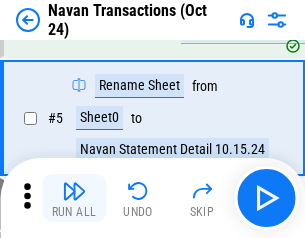 click at bounding box center [74, 191] 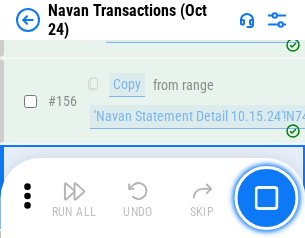 scroll, scrollTop: 6484, scrollLeft: 0, axis: vertical 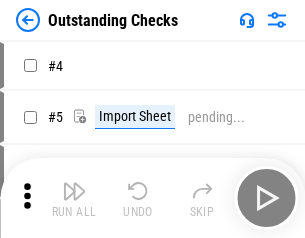click at bounding box center (74, 191) 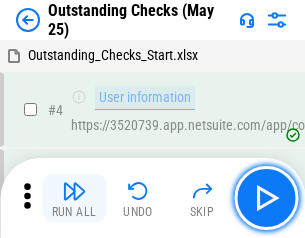 scroll, scrollTop: 209, scrollLeft: 0, axis: vertical 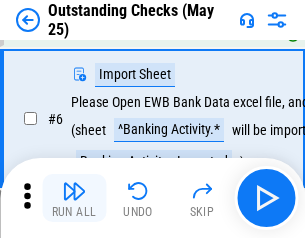 click at bounding box center (74, 191) 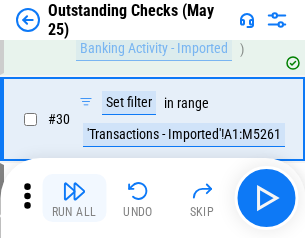 click at bounding box center (74, 191) 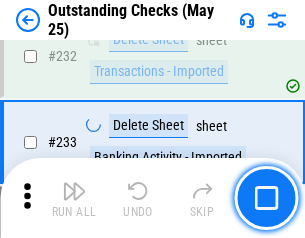 scroll, scrollTop: 6073, scrollLeft: 0, axis: vertical 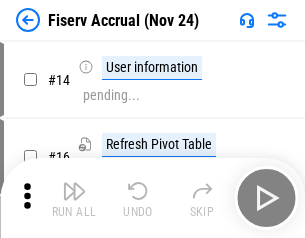 click at bounding box center (74, 191) 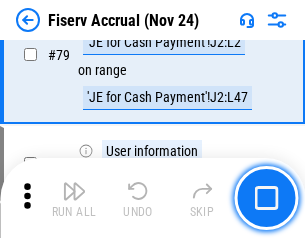 scroll, scrollTop: 2628, scrollLeft: 0, axis: vertical 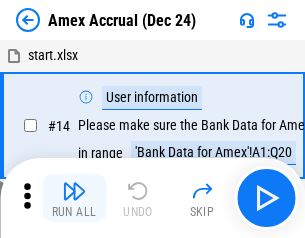 click at bounding box center (74, 191) 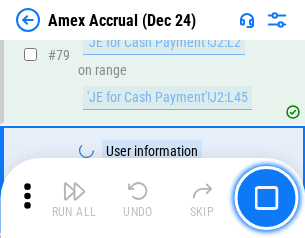 scroll, scrollTop: 2596, scrollLeft: 0, axis: vertical 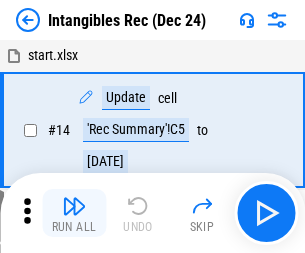 click at bounding box center [74, 206] 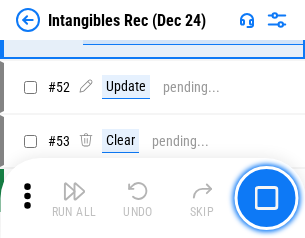 scroll, scrollTop: 779, scrollLeft: 0, axis: vertical 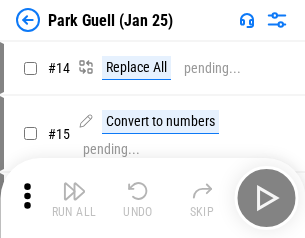 click at bounding box center [74, 191] 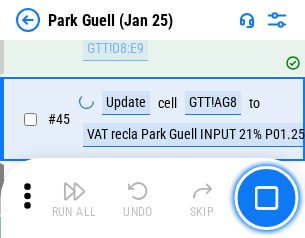 scroll, scrollTop: 2501, scrollLeft: 0, axis: vertical 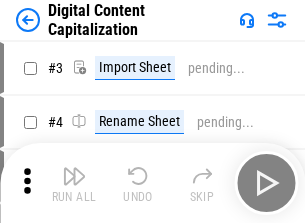 click at bounding box center [74, 176] 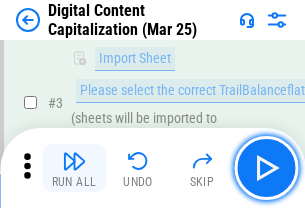 scroll, scrollTop: 187, scrollLeft: 0, axis: vertical 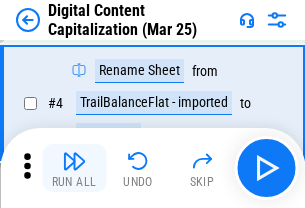 click at bounding box center [74, 161] 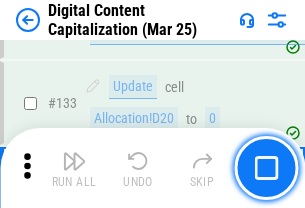 scroll, scrollTop: 2121, scrollLeft: 0, axis: vertical 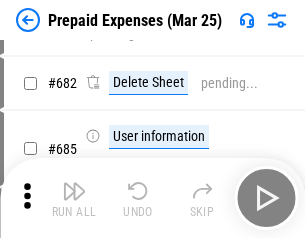 click at bounding box center [74, 191] 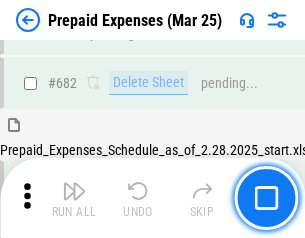 scroll, scrollTop: 5499, scrollLeft: 0, axis: vertical 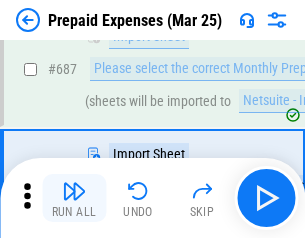 click at bounding box center (74, 191) 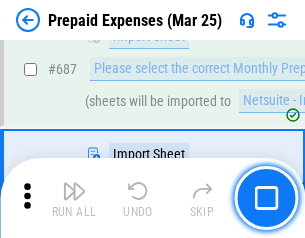 scroll, scrollTop: 5601, scrollLeft: 0, axis: vertical 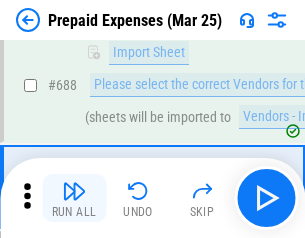 click at bounding box center [74, 191] 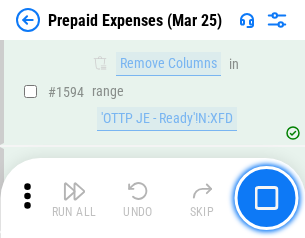 scroll, scrollTop: 19472, scrollLeft: 0, axis: vertical 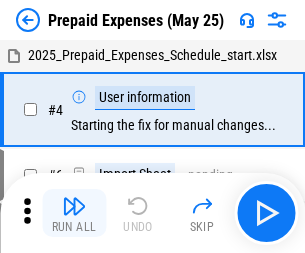 click at bounding box center (74, 206) 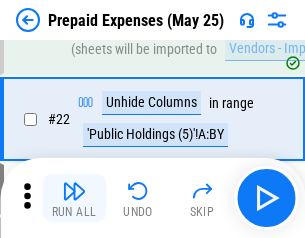 click at bounding box center (74, 191) 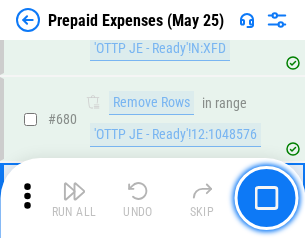 scroll, scrollTop: 6964, scrollLeft: 0, axis: vertical 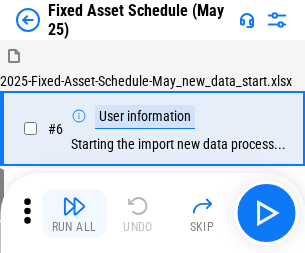 click at bounding box center (74, 206) 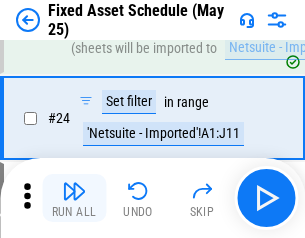 click at bounding box center (74, 191) 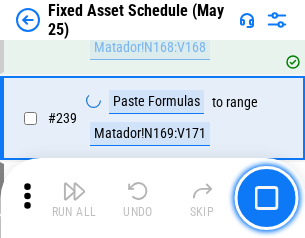 scroll, scrollTop: 6195, scrollLeft: 0, axis: vertical 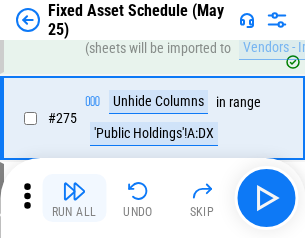 click at bounding box center (74, 191) 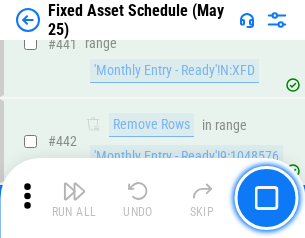 scroll, scrollTop: 8940, scrollLeft: 0, axis: vertical 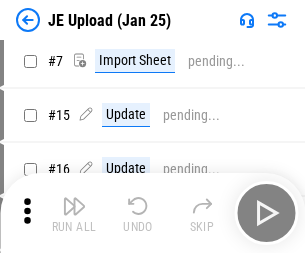 click at bounding box center [74, 206] 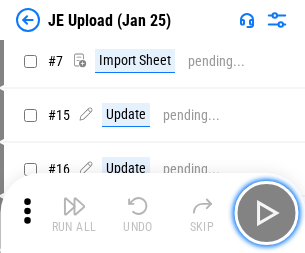 scroll, scrollTop: 145, scrollLeft: 0, axis: vertical 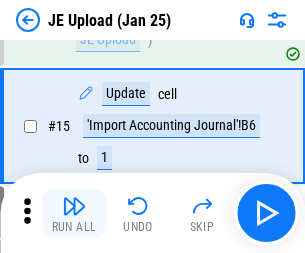 click at bounding box center [74, 206] 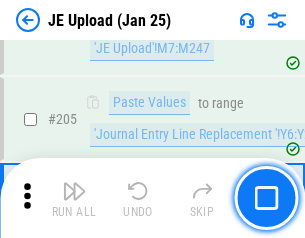 scroll, scrollTop: 4826, scrollLeft: 0, axis: vertical 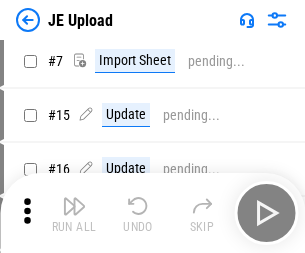 click at bounding box center (74, 206) 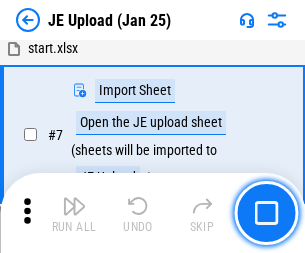 scroll, scrollTop: 145, scrollLeft: 0, axis: vertical 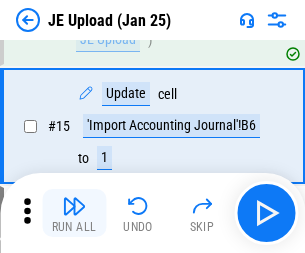 click at bounding box center (74, 206) 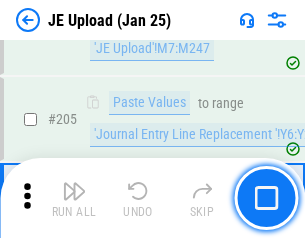 scroll, scrollTop: 4826, scrollLeft: 0, axis: vertical 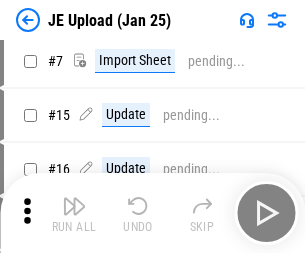 click at bounding box center [74, 206] 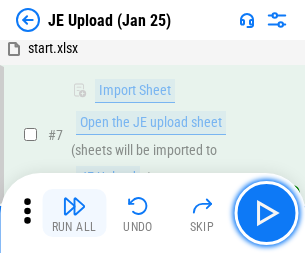 scroll, scrollTop: 145, scrollLeft: 0, axis: vertical 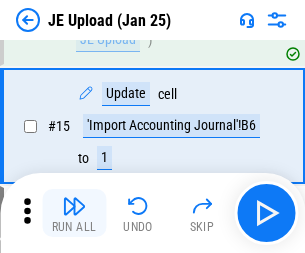 click at bounding box center (74, 206) 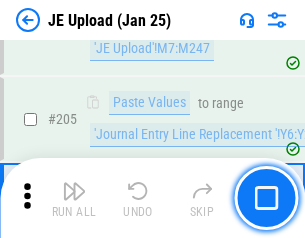 scroll, scrollTop: 4826, scrollLeft: 0, axis: vertical 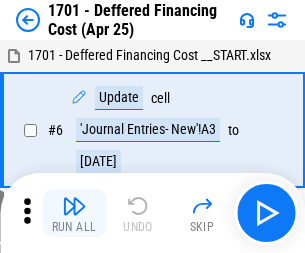 click at bounding box center (74, 206) 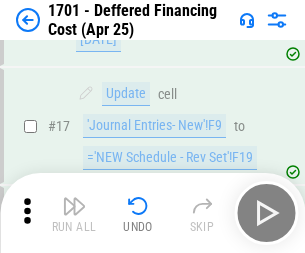 scroll, scrollTop: 240, scrollLeft: 0, axis: vertical 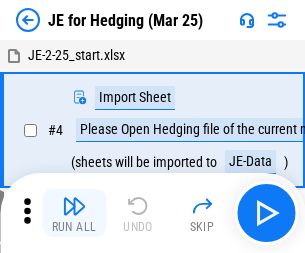 click at bounding box center (74, 206) 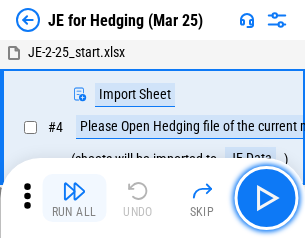 scroll, scrollTop: 113, scrollLeft: 0, axis: vertical 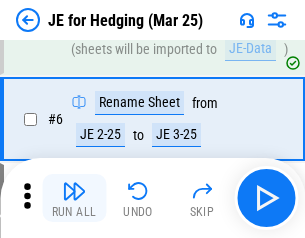 click at bounding box center (74, 191) 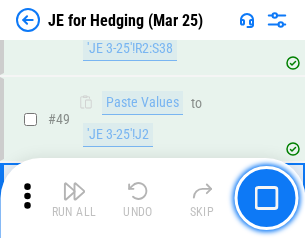 scroll, scrollTop: 1295, scrollLeft: 0, axis: vertical 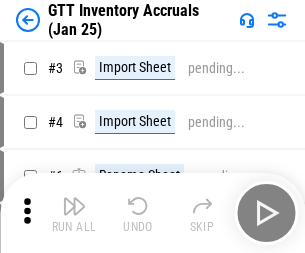 click at bounding box center (74, 206) 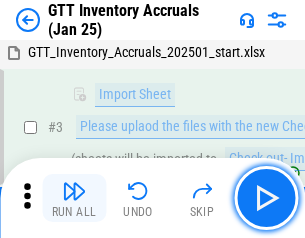 scroll, scrollTop: 129, scrollLeft: 0, axis: vertical 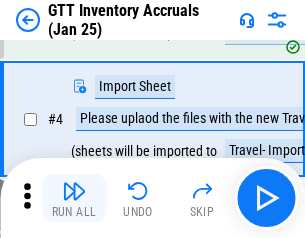 click at bounding box center [74, 191] 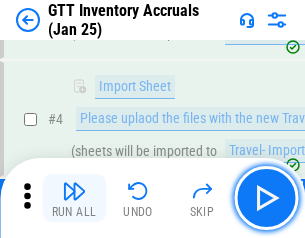 scroll, scrollTop: 231, scrollLeft: 0, axis: vertical 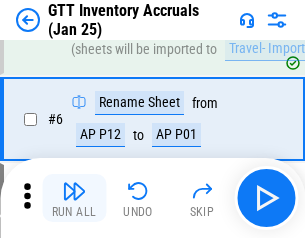 click at bounding box center (74, 191) 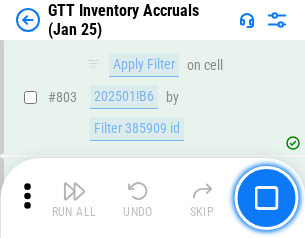 scroll, scrollTop: 15180, scrollLeft: 0, axis: vertical 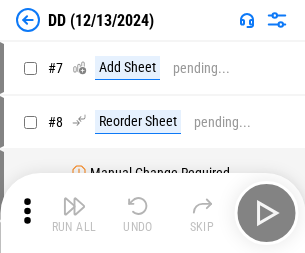 click at bounding box center [74, 206] 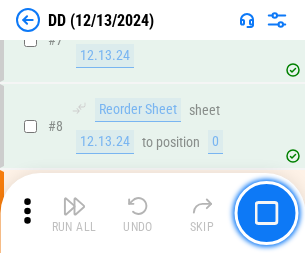 scroll, scrollTop: 193, scrollLeft: 0, axis: vertical 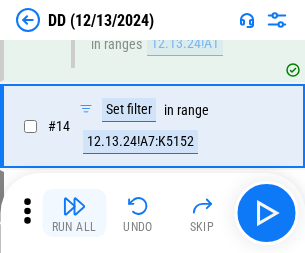 click at bounding box center (74, 206) 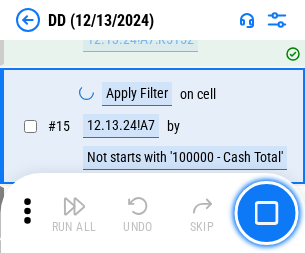 scroll, scrollTop: 514, scrollLeft: 0, axis: vertical 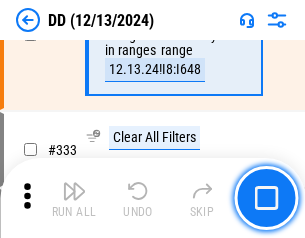click at bounding box center [74, 191] 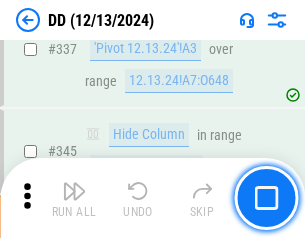 scroll, scrollTop: 9572, scrollLeft: 0, axis: vertical 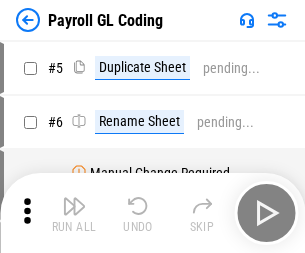 click at bounding box center (74, 206) 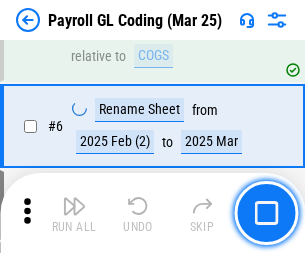 scroll, scrollTop: 240, scrollLeft: 0, axis: vertical 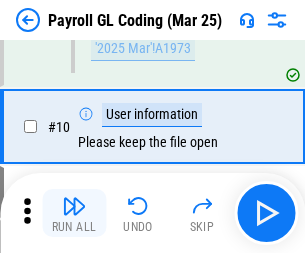 click at bounding box center [74, 206] 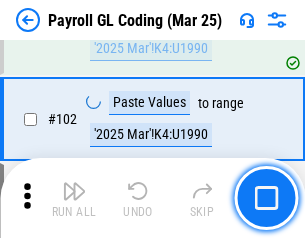 scroll, scrollTop: 4692, scrollLeft: 0, axis: vertical 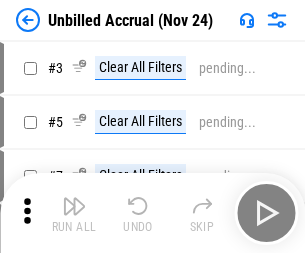 click at bounding box center [74, 206] 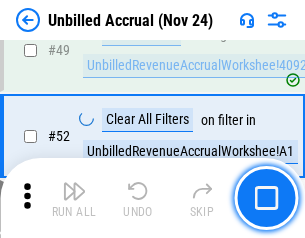 scroll, scrollTop: 1814, scrollLeft: 0, axis: vertical 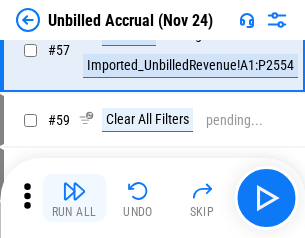 click at bounding box center [74, 191] 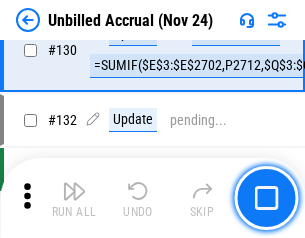 scroll, scrollTop: 5957, scrollLeft: 0, axis: vertical 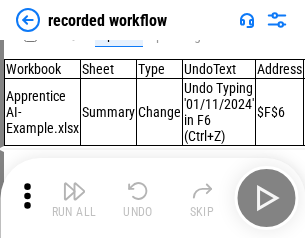 click at bounding box center (74, 191) 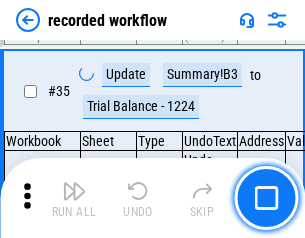 scroll, scrollTop: 6251, scrollLeft: 0, axis: vertical 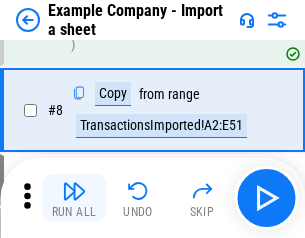 click at bounding box center [74, 191] 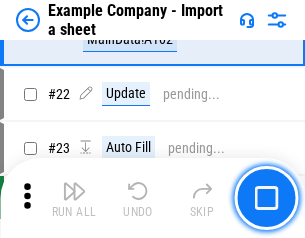 scroll, scrollTop: 442, scrollLeft: 0, axis: vertical 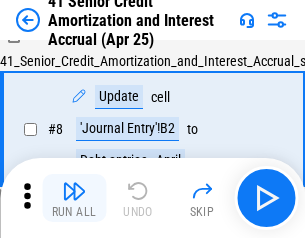 click at bounding box center (74, 191) 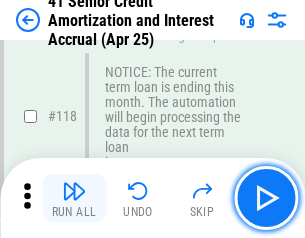 scroll, scrollTop: 1887, scrollLeft: 0, axis: vertical 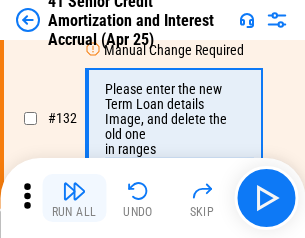 click at bounding box center [74, 191] 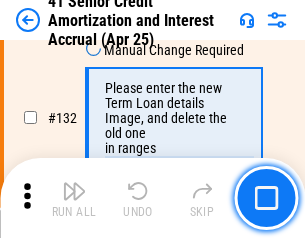 scroll, scrollTop: 2090, scrollLeft: 0, axis: vertical 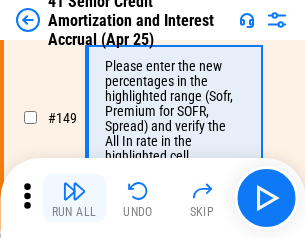 click at bounding box center [74, 191] 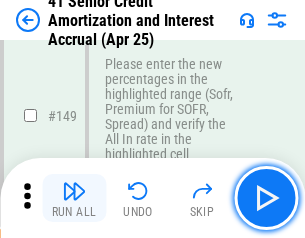 scroll, scrollTop: 2300, scrollLeft: 0, axis: vertical 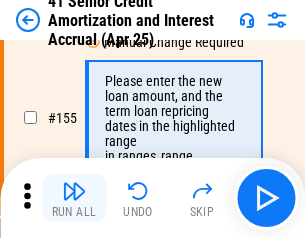 click at bounding box center [74, 191] 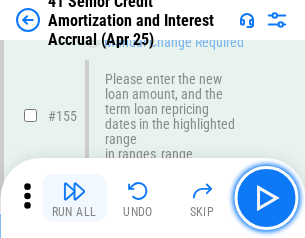 scroll, scrollTop: 2438, scrollLeft: 0, axis: vertical 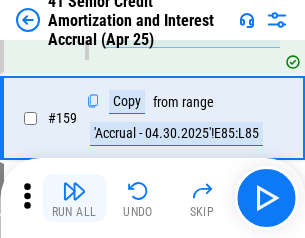 click at bounding box center [74, 191] 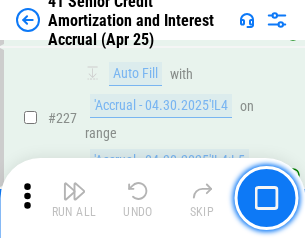 scroll, scrollTop: 4479, scrollLeft: 0, axis: vertical 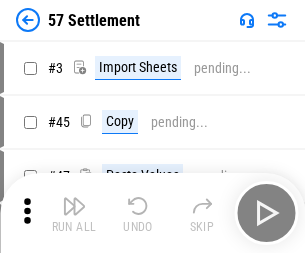 click at bounding box center [74, 206] 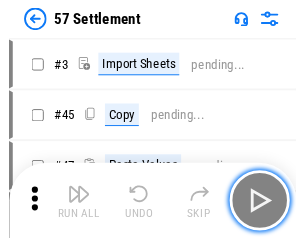 scroll, scrollTop: 19, scrollLeft: 0, axis: vertical 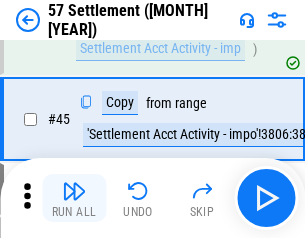 click at bounding box center [74, 191] 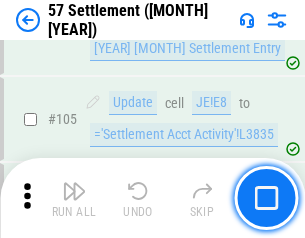 scroll, scrollTop: 1263, scrollLeft: 0, axis: vertical 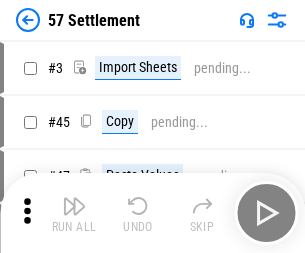 click at bounding box center (74, 206) 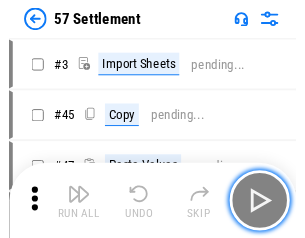 scroll, scrollTop: 19, scrollLeft: 0, axis: vertical 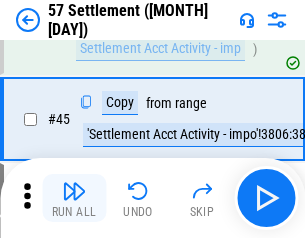 click at bounding box center (74, 191) 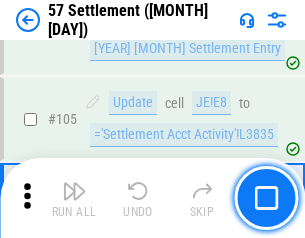 scroll, scrollTop: 1263, scrollLeft: 0, axis: vertical 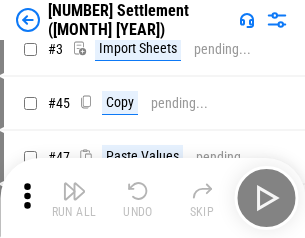 click at bounding box center (74, 191) 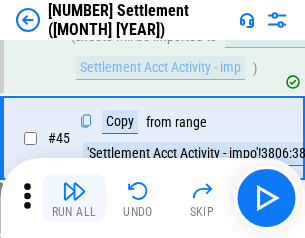 click at bounding box center (74, 191) 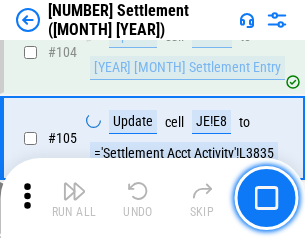 scroll, scrollTop: 1263, scrollLeft: 0, axis: vertical 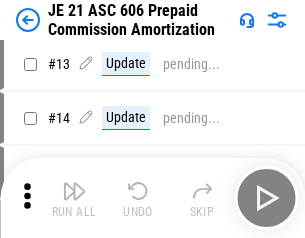 click at bounding box center (74, 191) 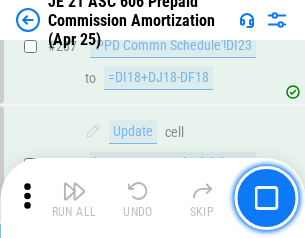 scroll, scrollTop: 3680, scrollLeft: 0, axis: vertical 